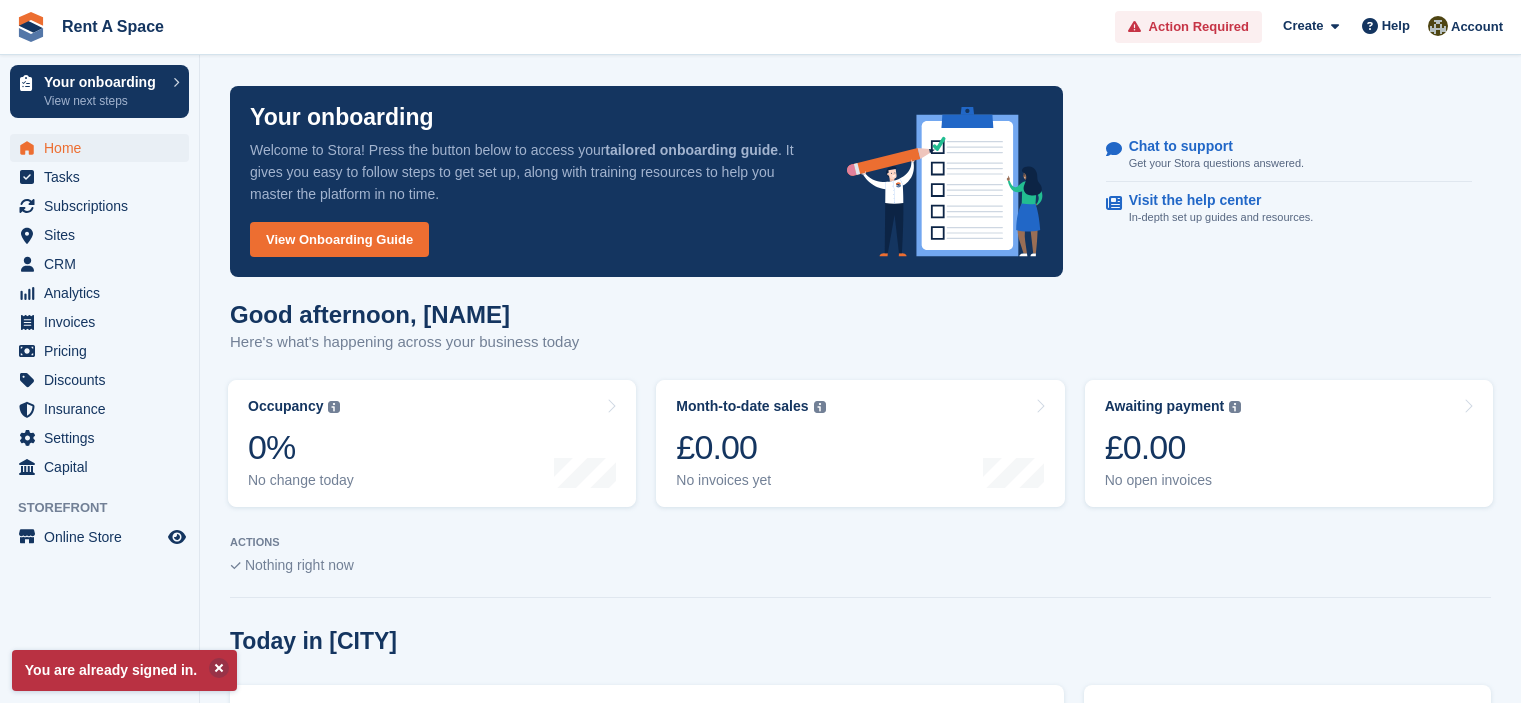 scroll, scrollTop: 0, scrollLeft: 0, axis: both 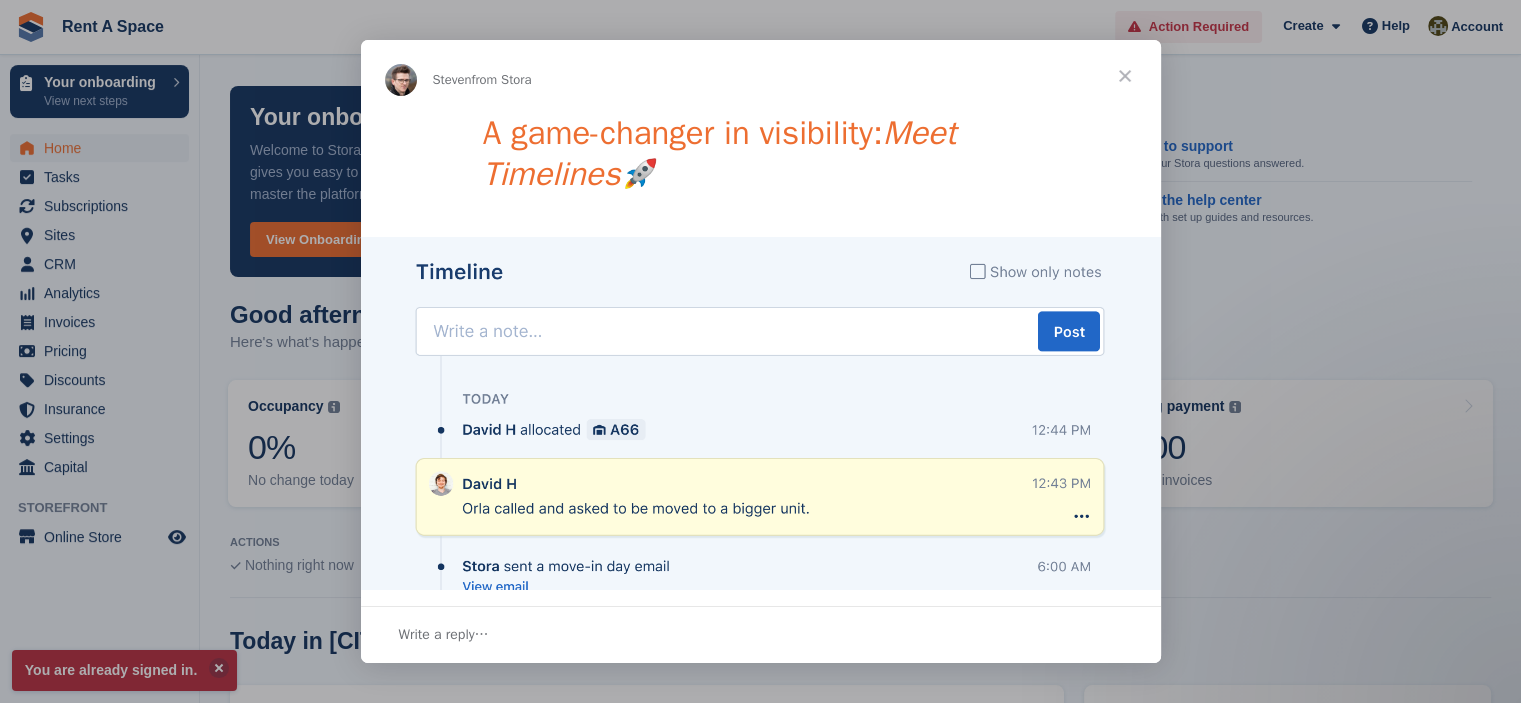 click at bounding box center (1125, 76) 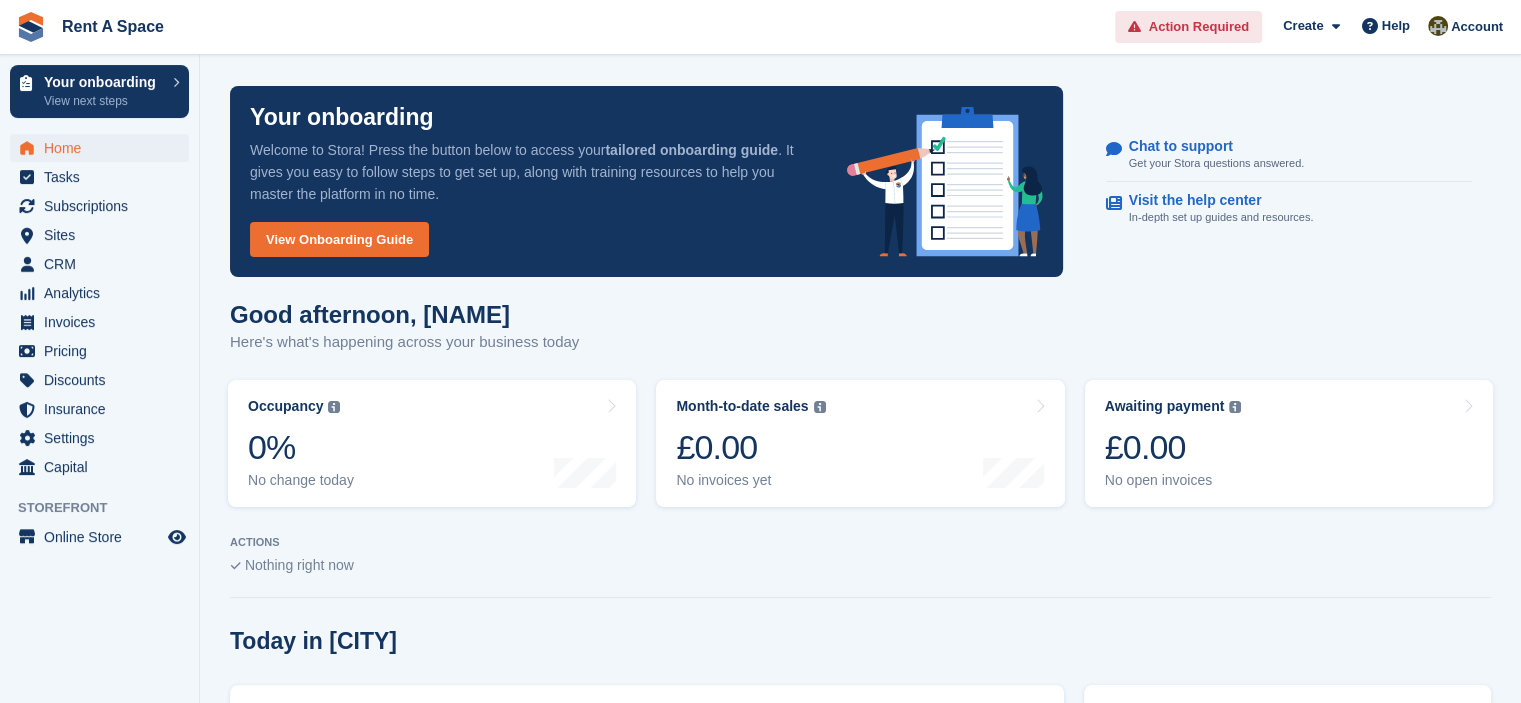click on "Action Required" at bounding box center (1199, 27) 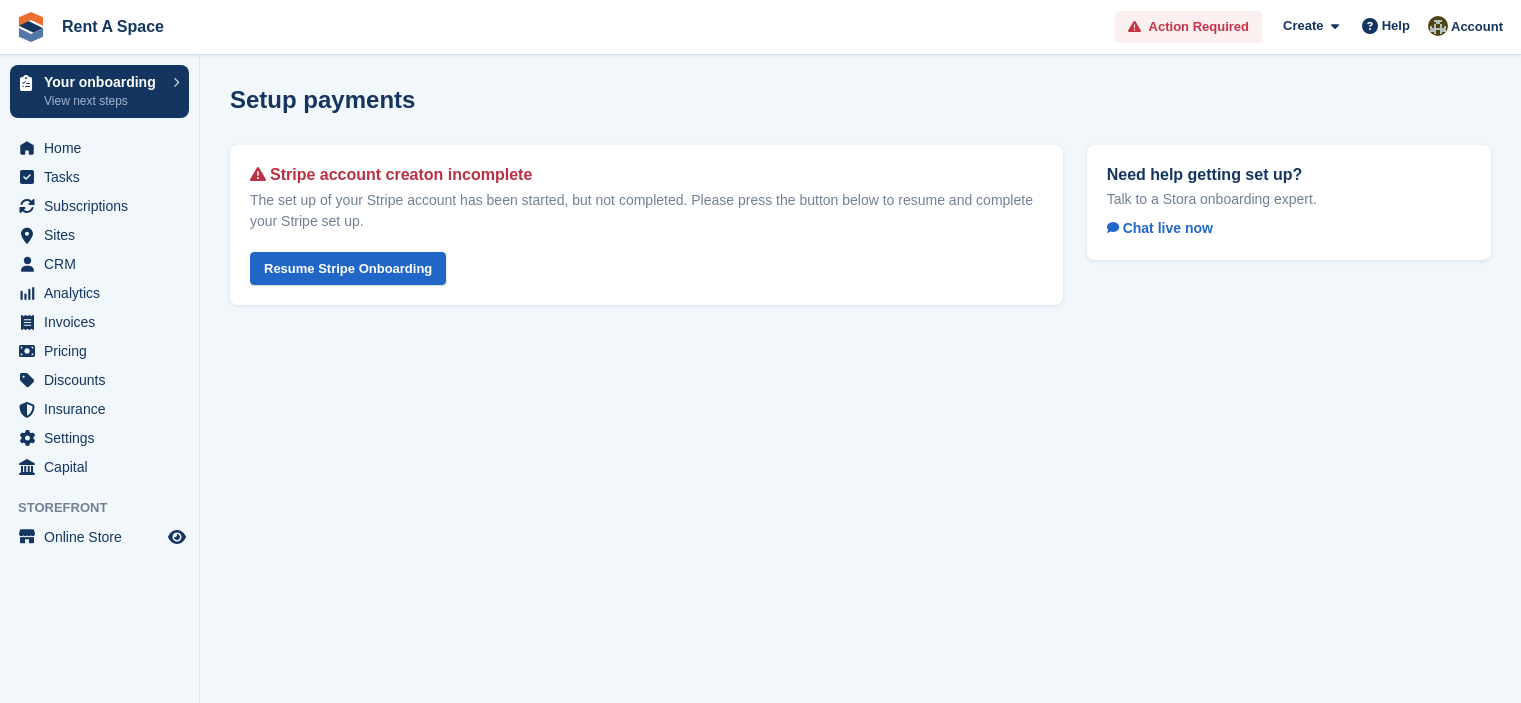 scroll, scrollTop: 0, scrollLeft: 0, axis: both 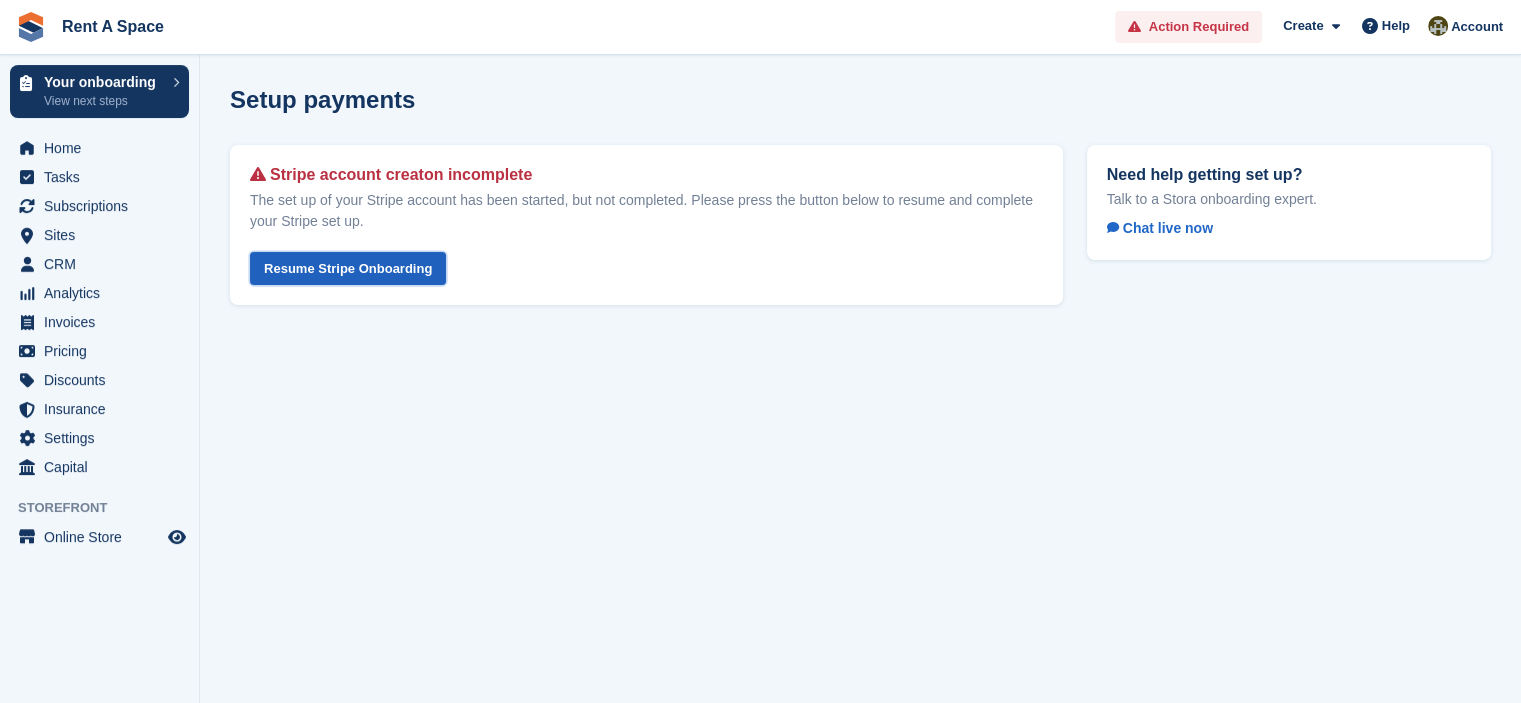 click on "Resume Stripe Onboarding" at bounding box center [348, 268] 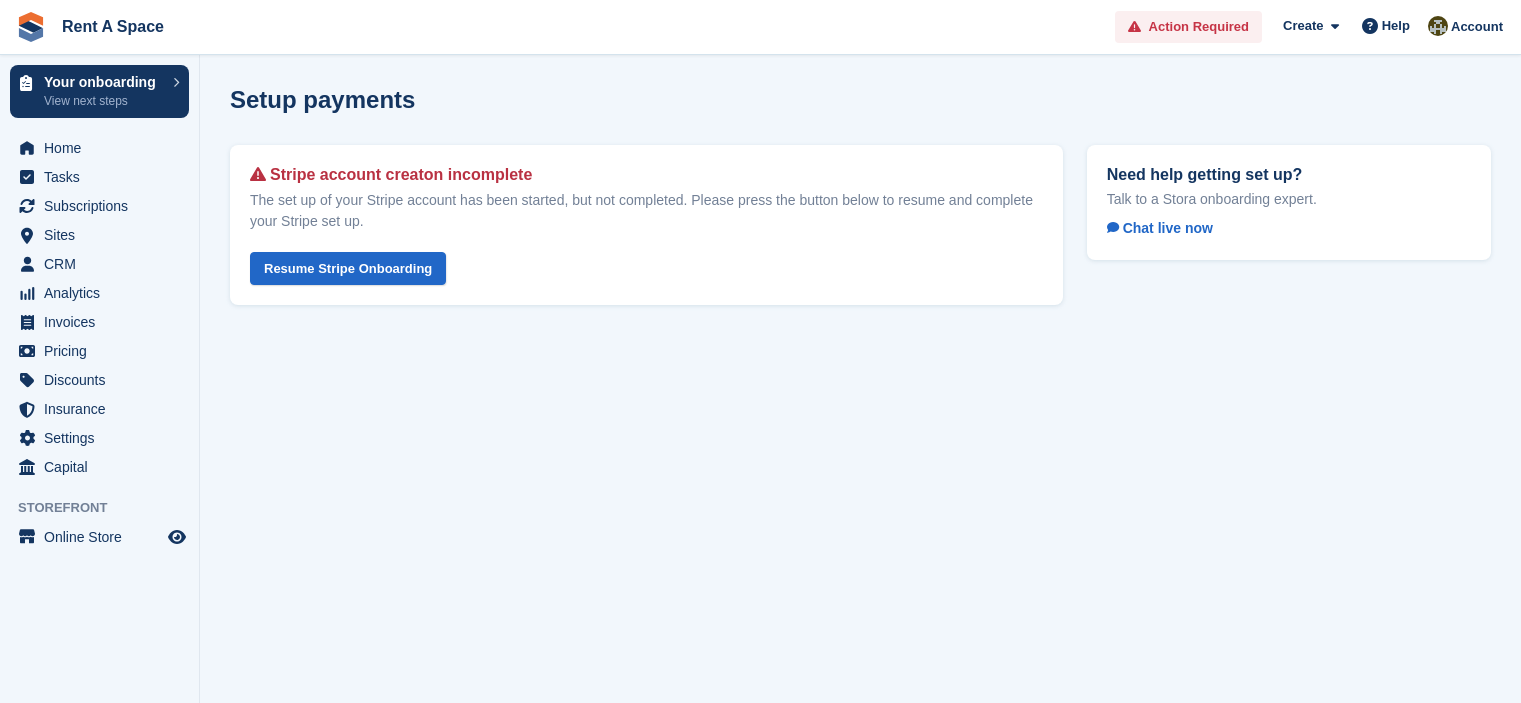 scroll, scrollTop: 0, scrollLeft: 0, axis: both 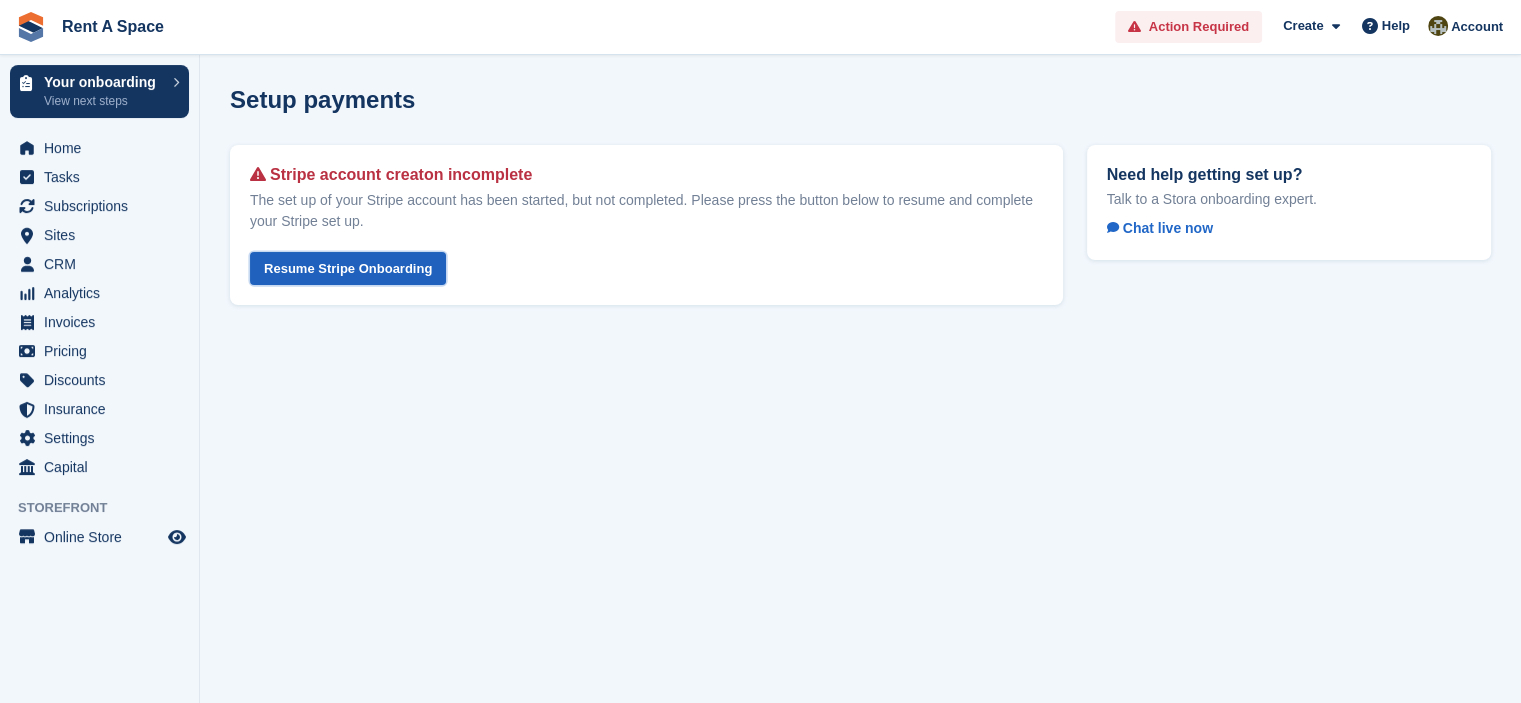 click on "Resume Stripe Onboarding" at bounding box center (348, 268) 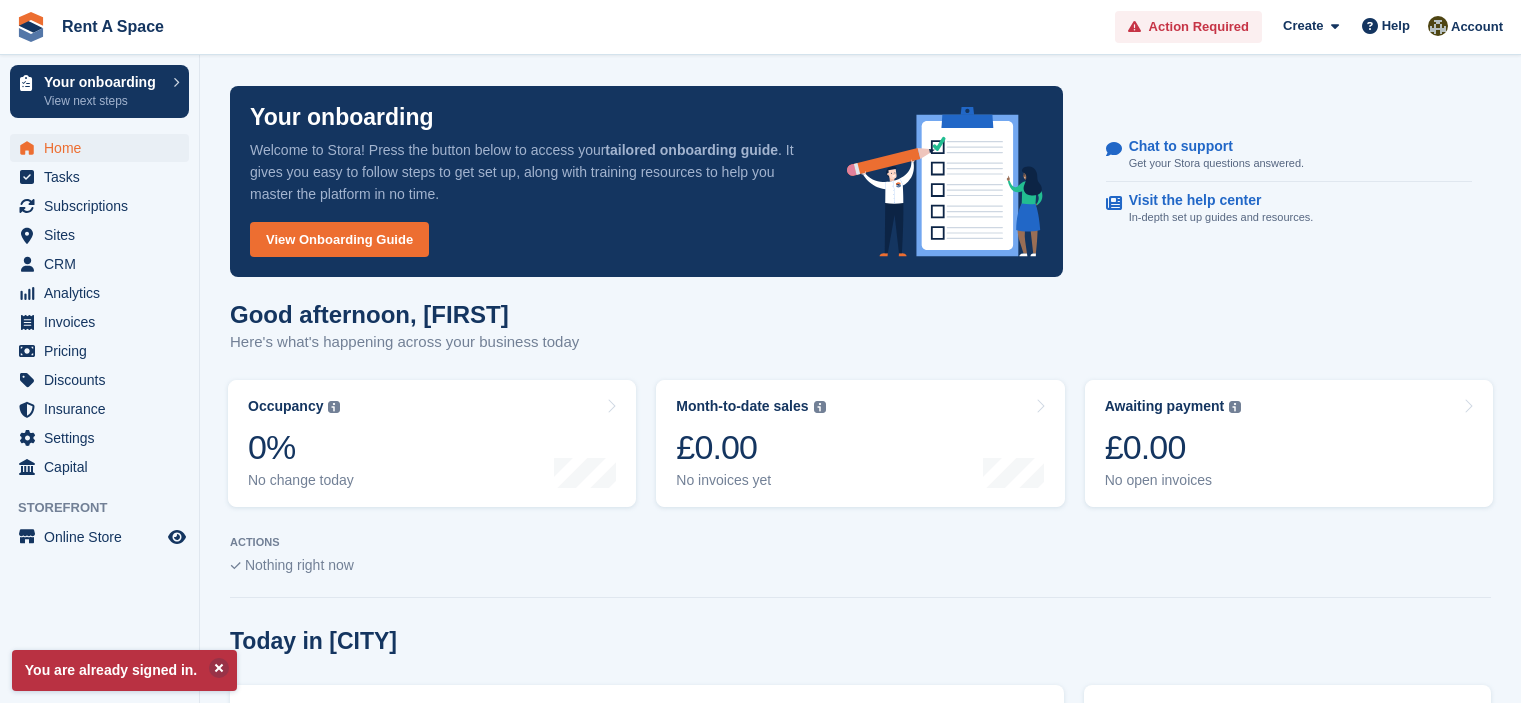 scroll, scrollTop: 0, scrollLeft: 0, axis: both 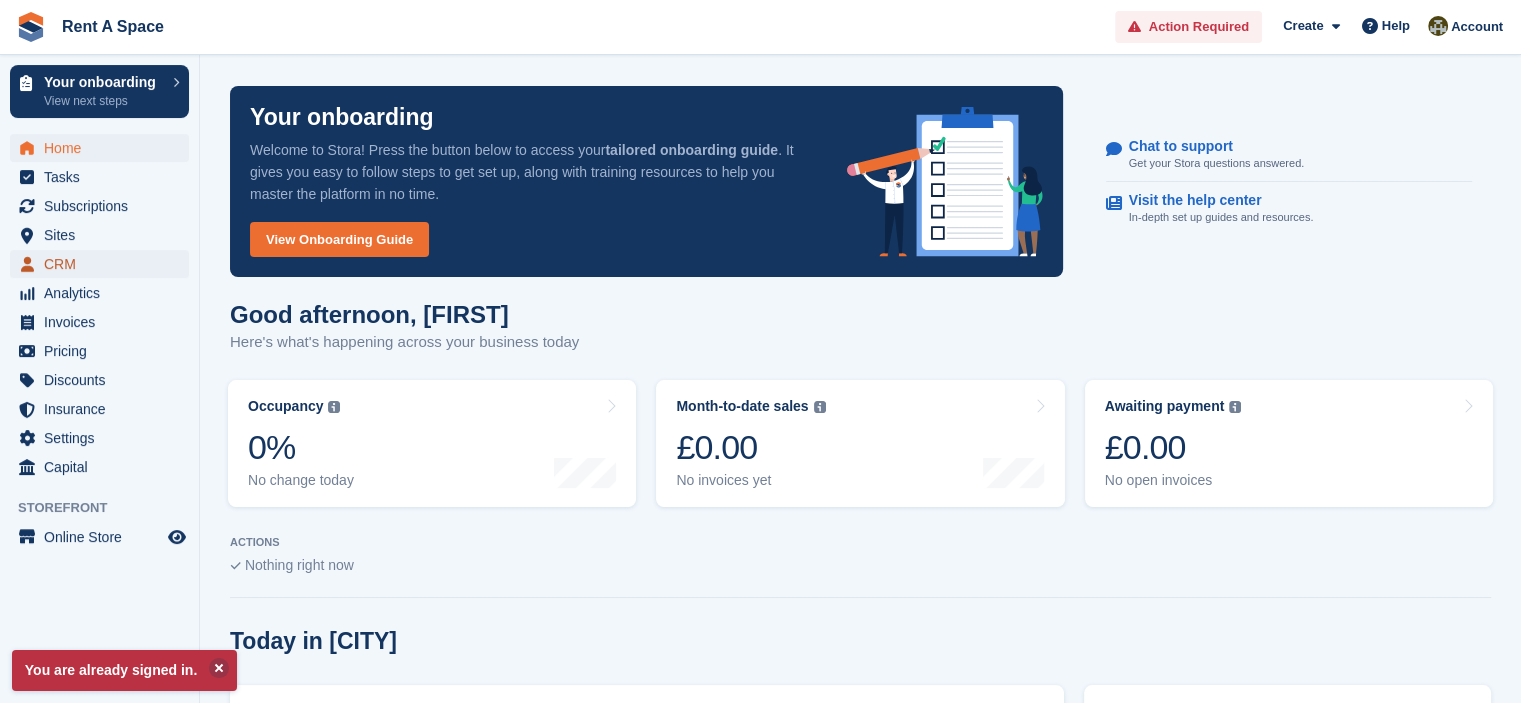 click on "CRM" at bounding box center [104, 264] 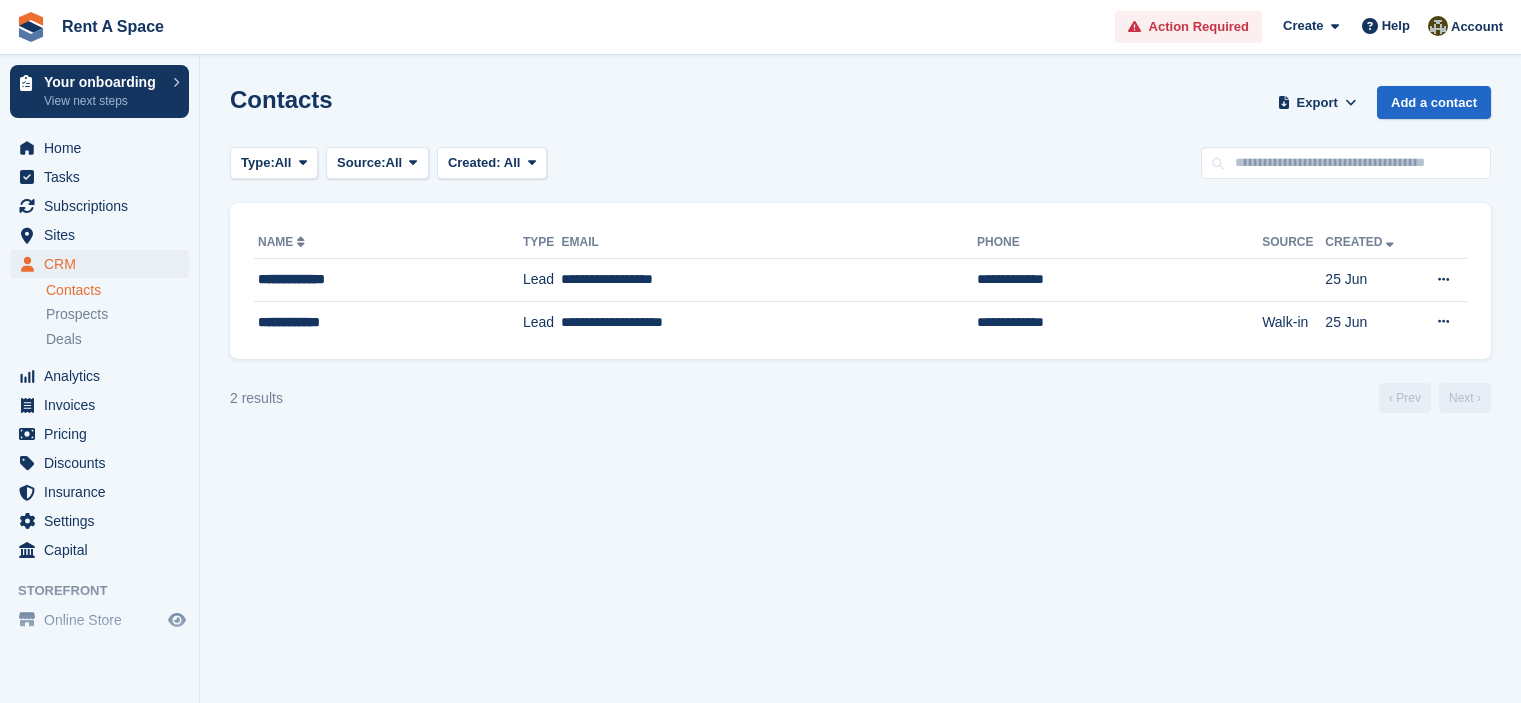 scroll, scrollTop: 0, scrollLeft: 0, axis: both 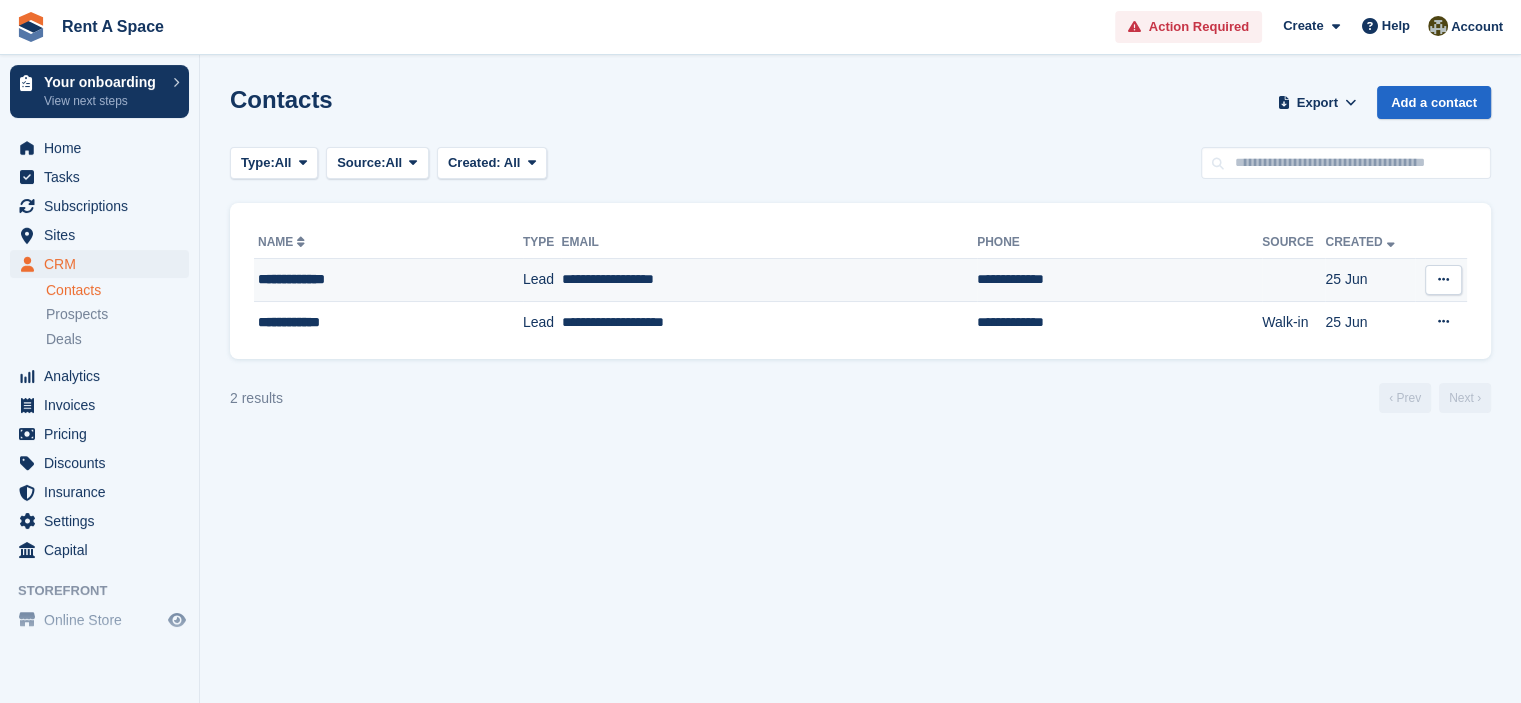 click on "**********" at bounding box center [1119, 280] 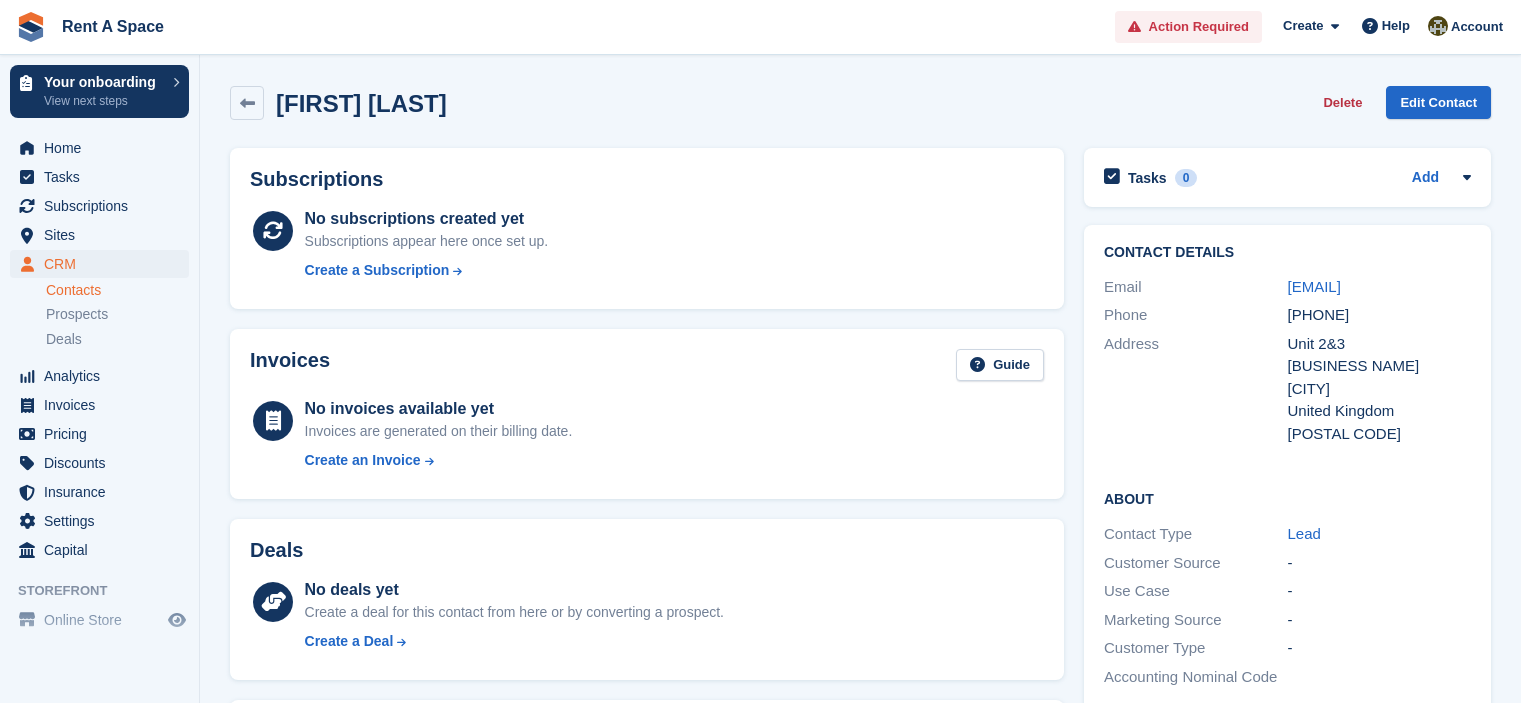 scroll, scrollTop: 0, scrollLeft: 0, axis: both 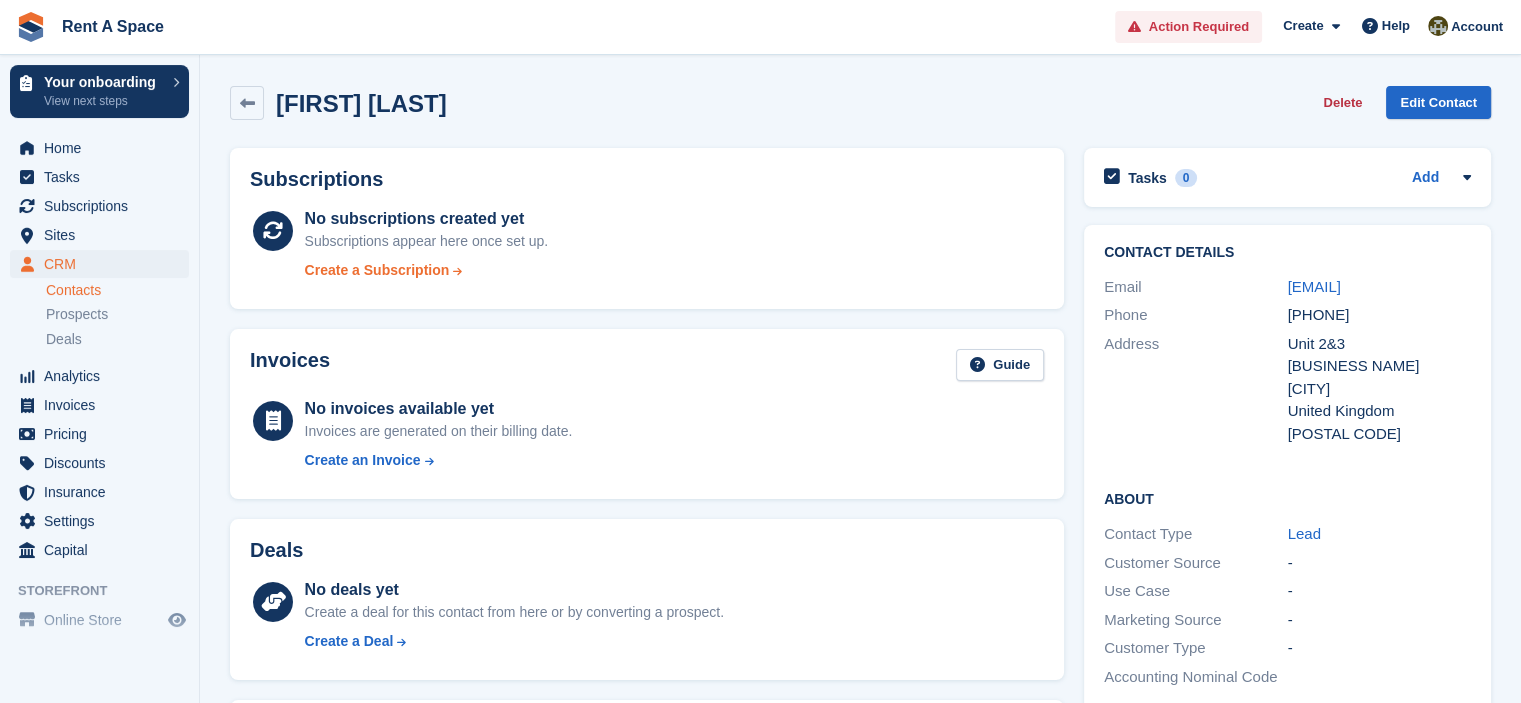 click on "Create a Subscription" at bounding box center (377, 270) 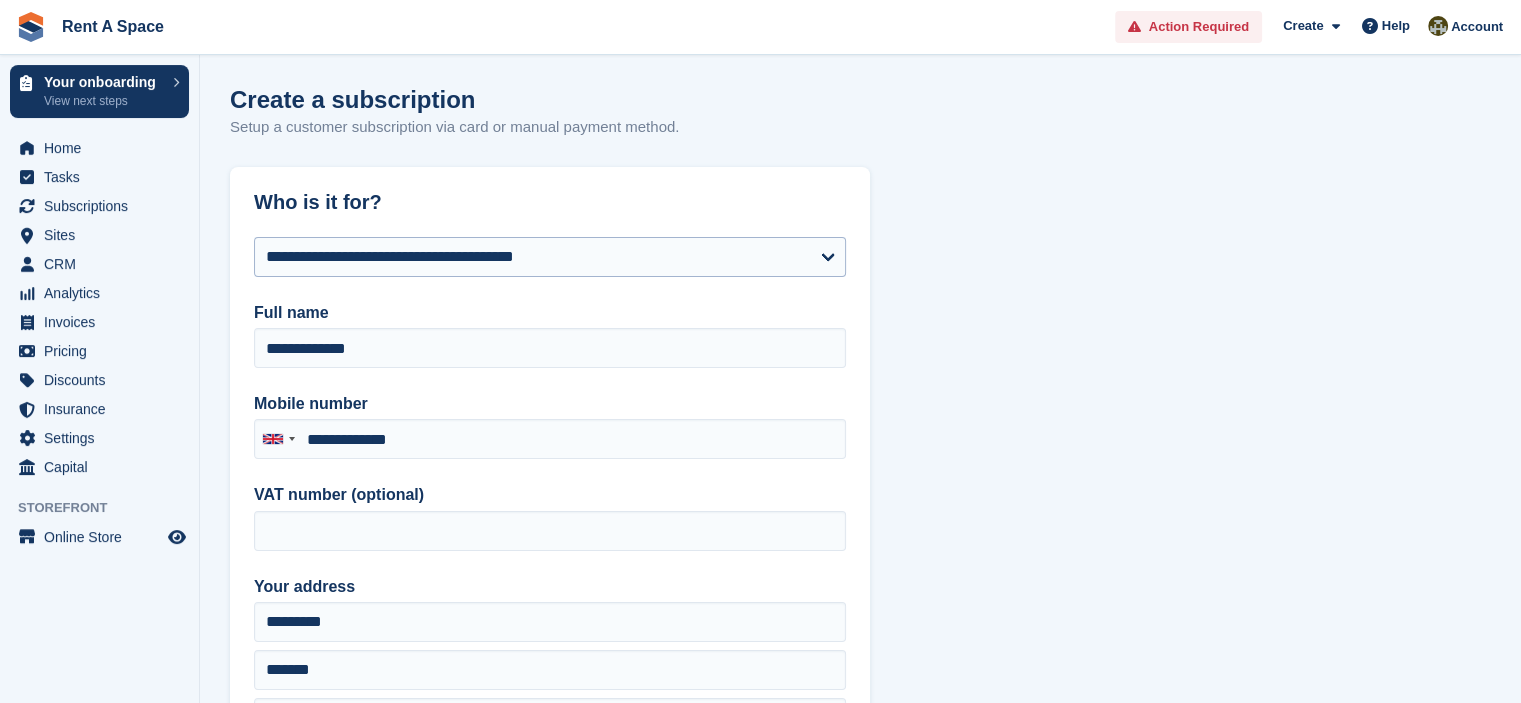 type on "**********" 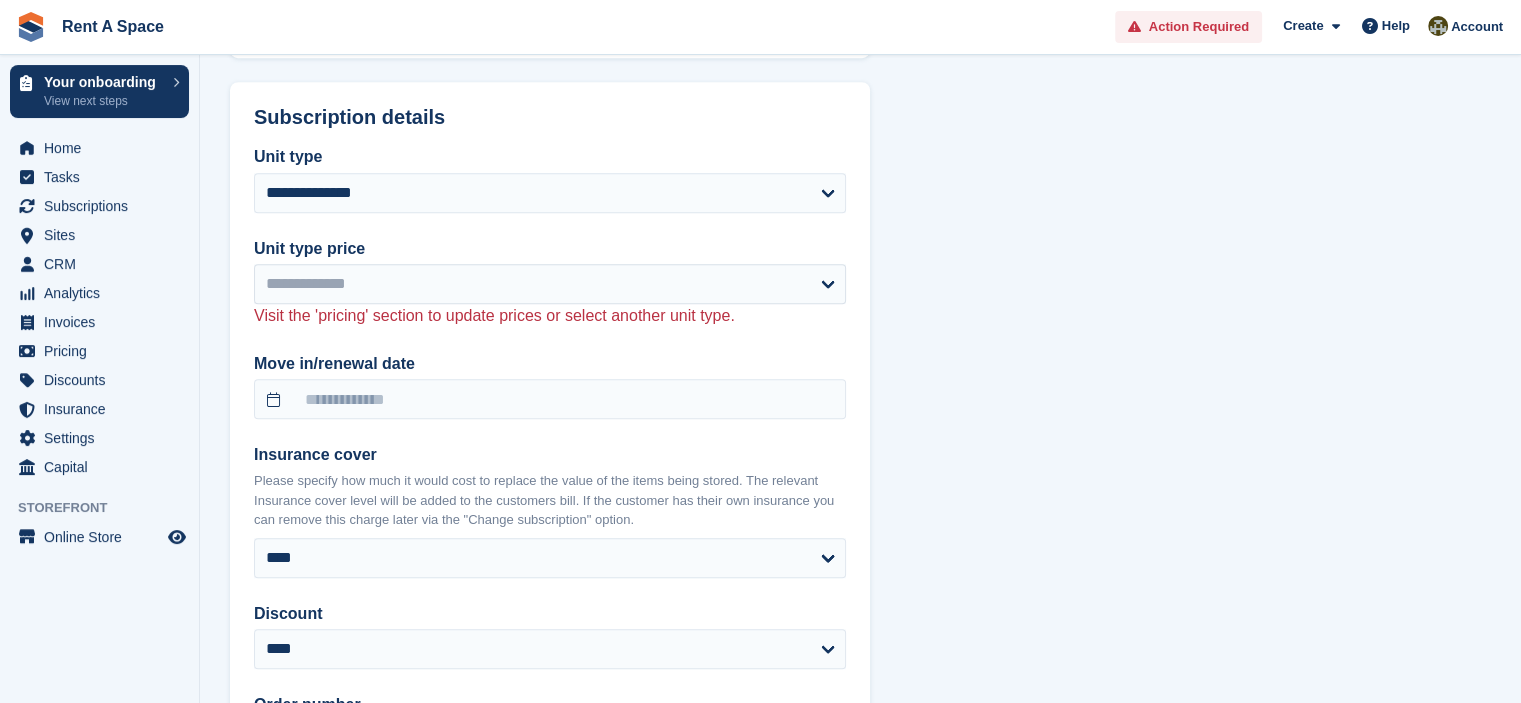 scroll, scrollTop: 1493, scrollLeft: 0, axis: vertical 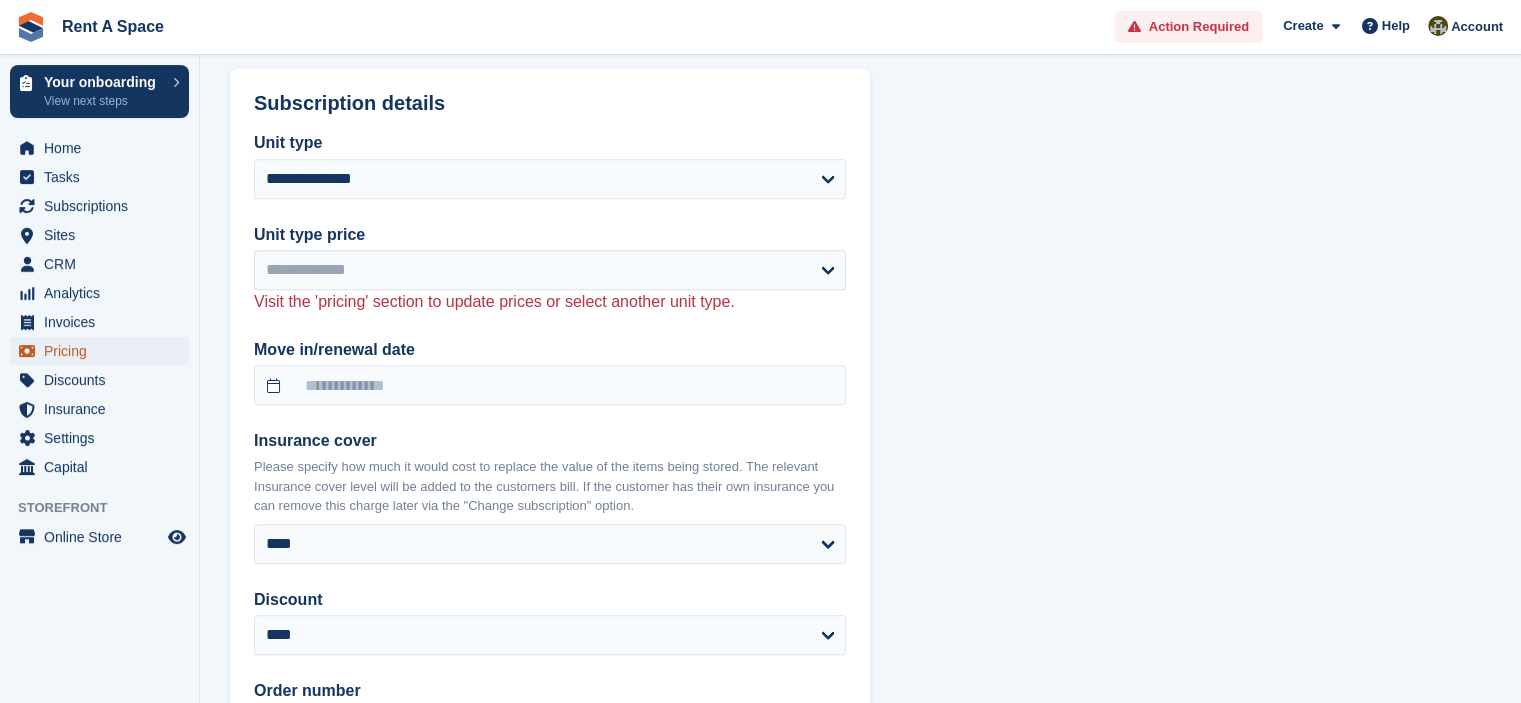 click on "Pricing" at bounding box center [104, 351] 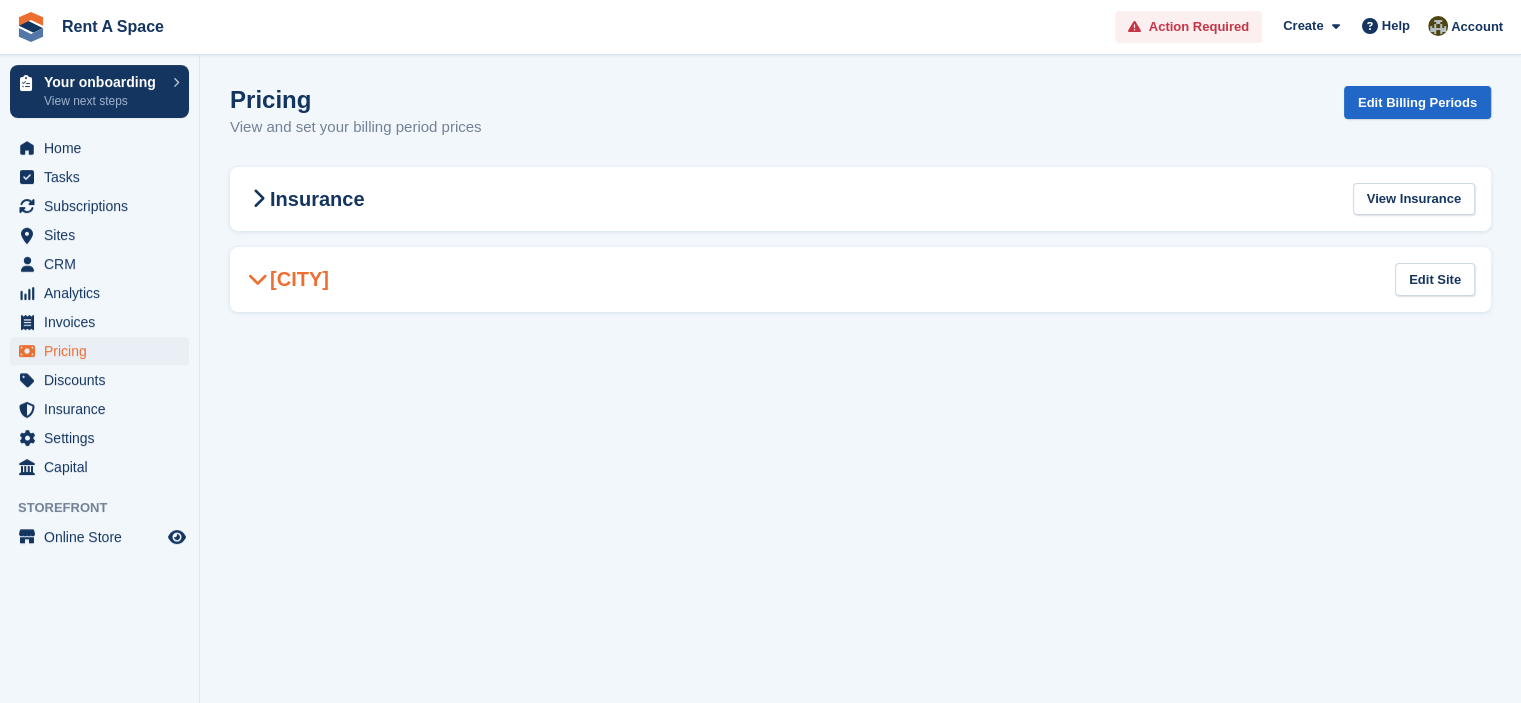 scroll, scrollTop: 0, scrollLeft: 0, axis: both 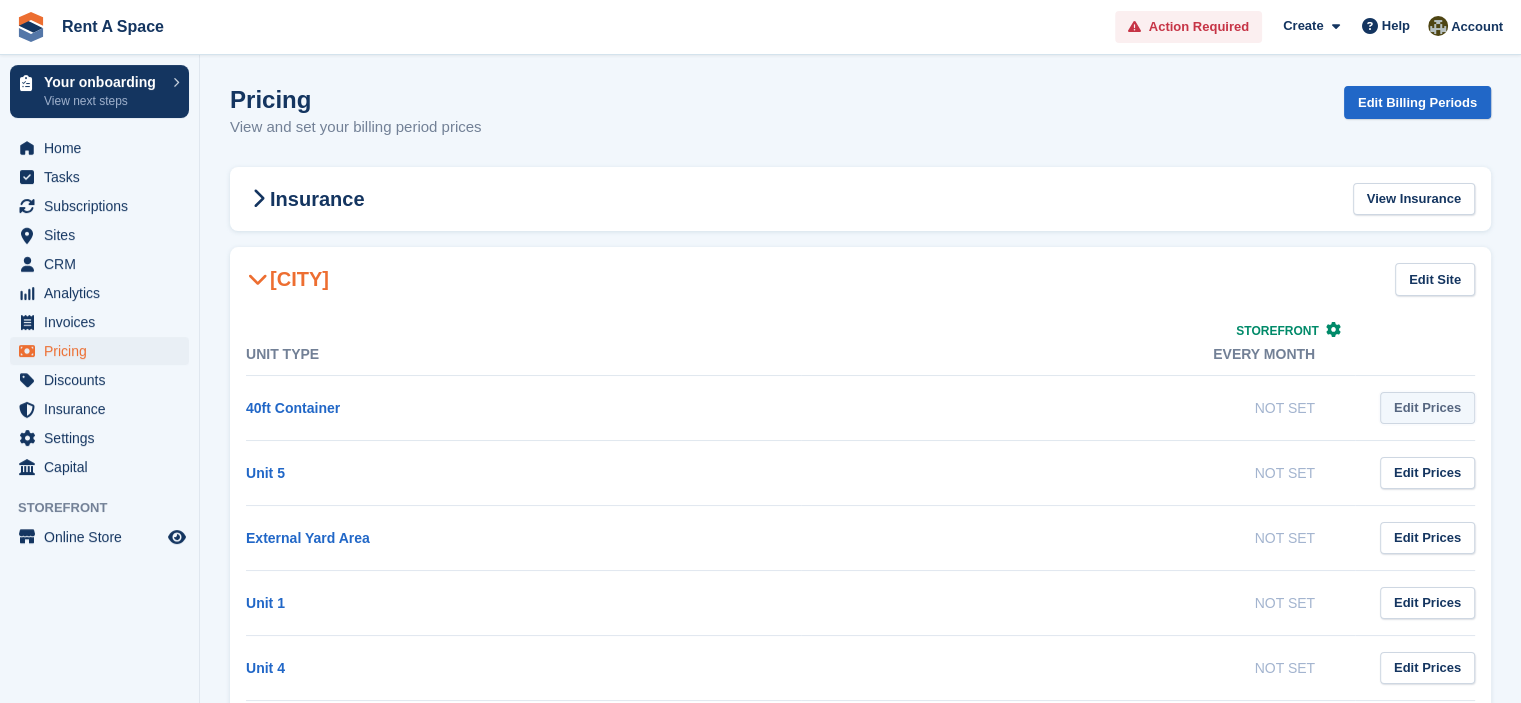 click on "Edit Prices" at bounding box center (1427, 408) 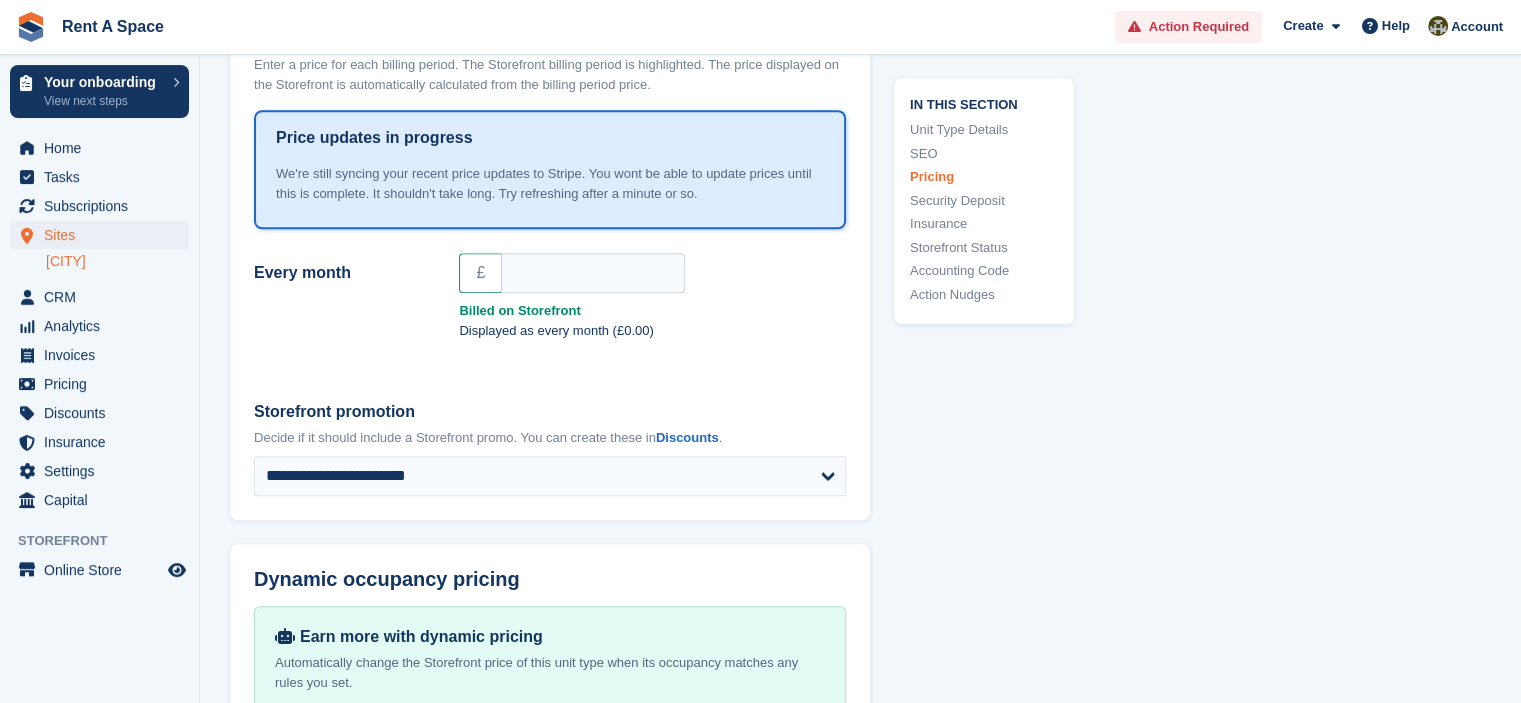scroll, scrollTop: 1620, scrollLeft: 0, axis: vertical 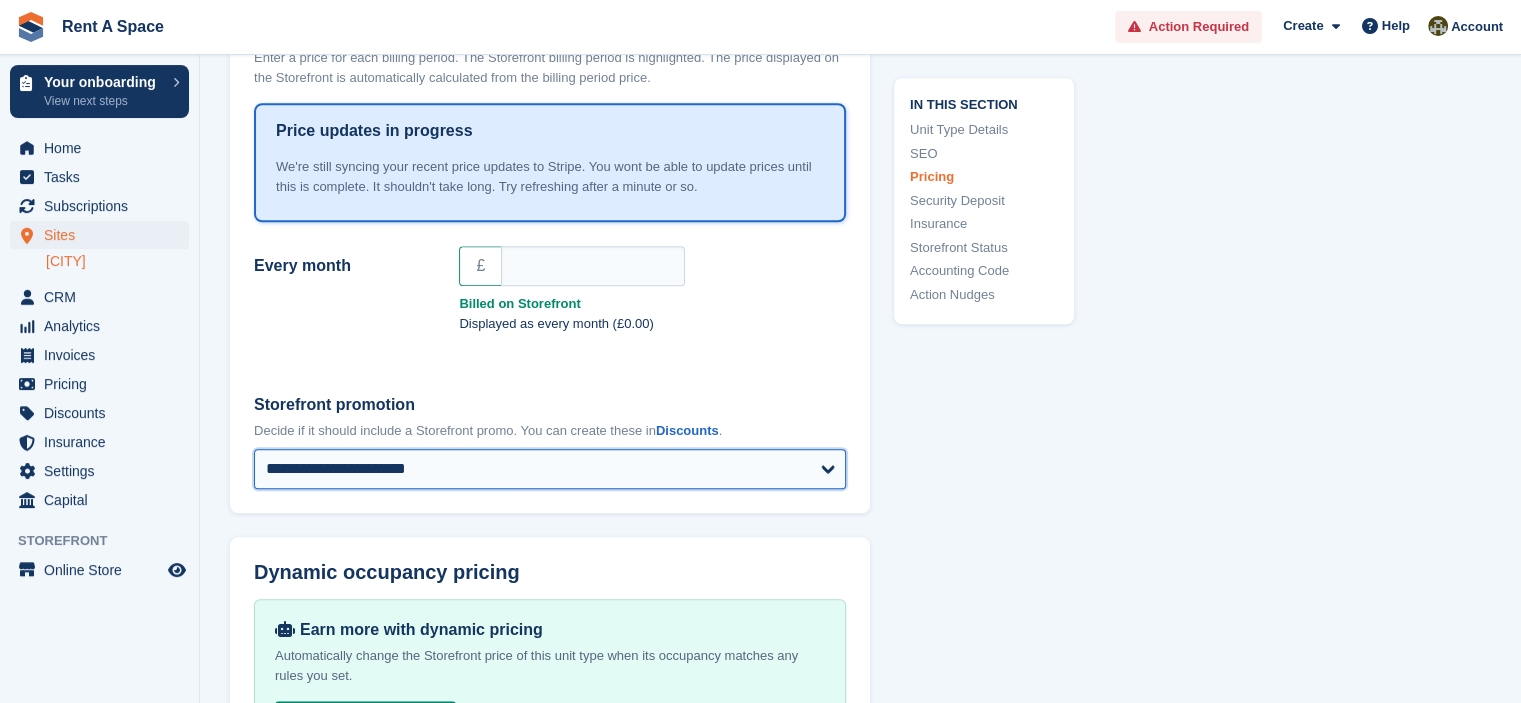 click on "**********" at bounding box center [550, 469] 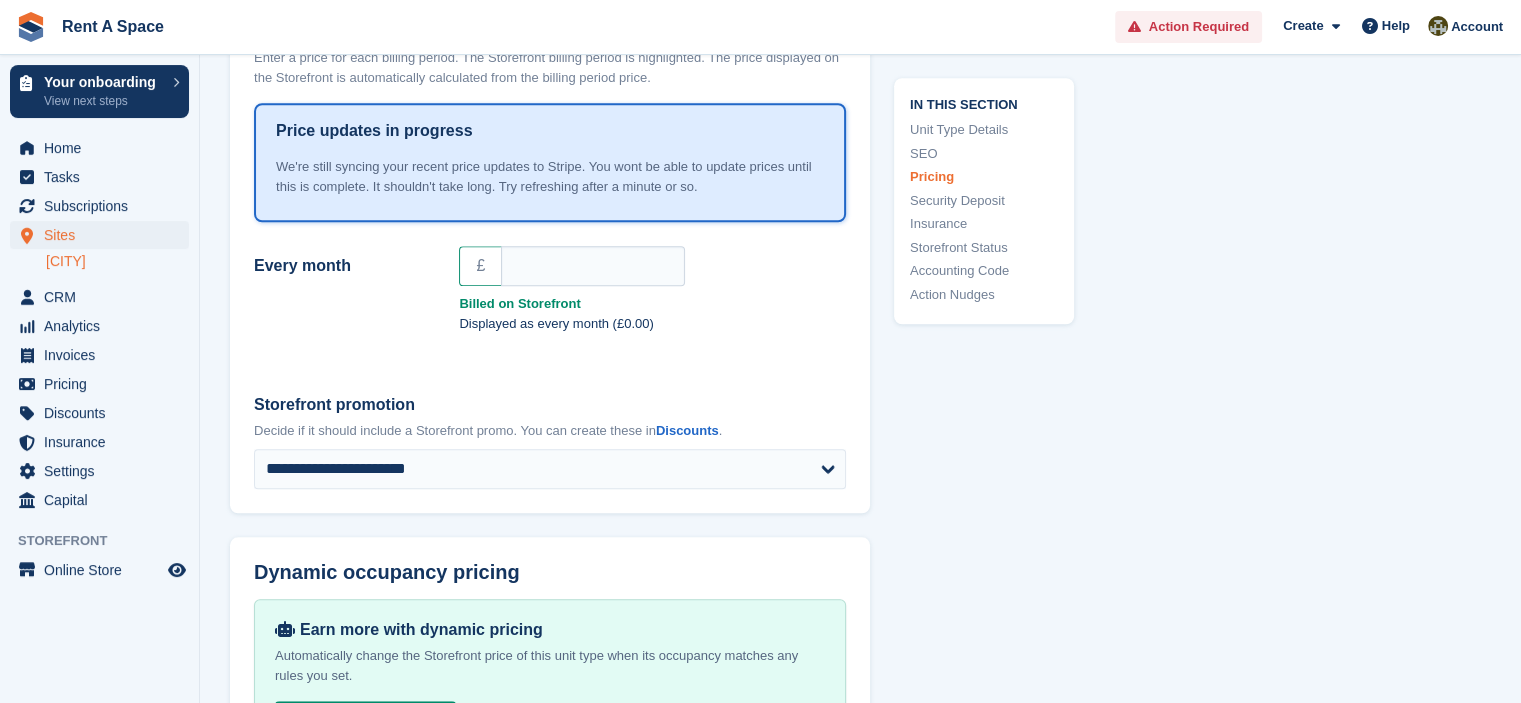 click on "£" at bounding box center (480, 266) 